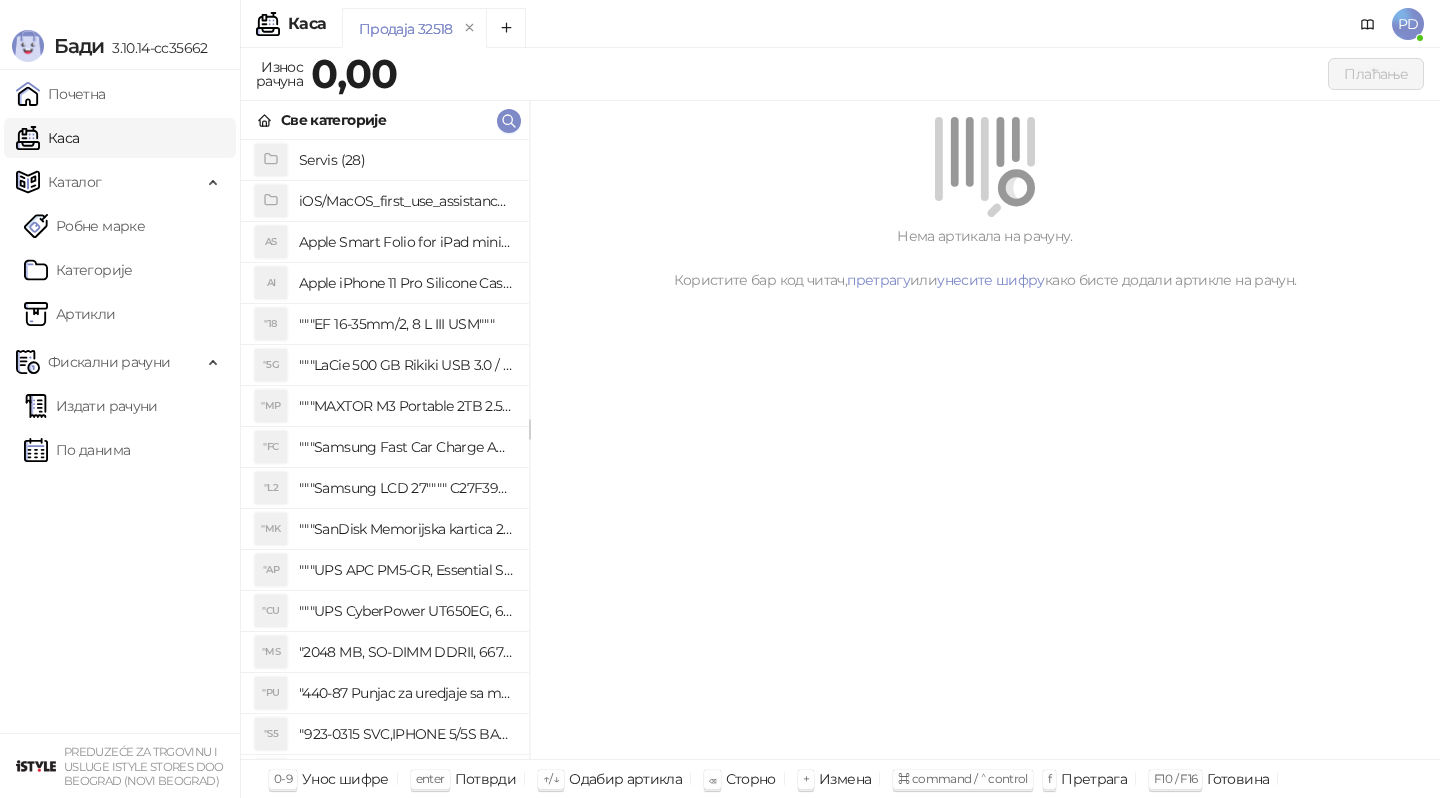 scroll, scrollTop: 0, scrollLeft: 0, axis: both 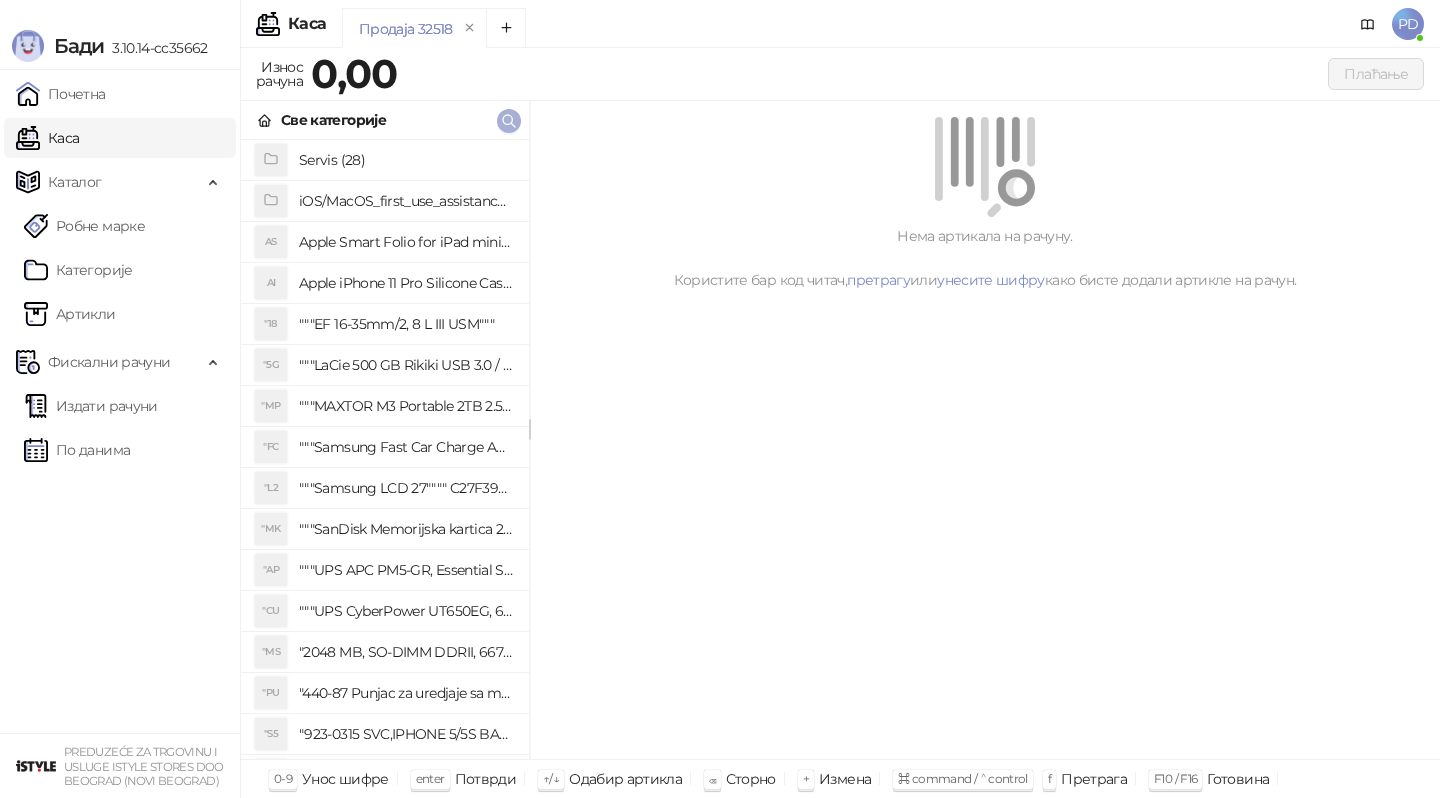 click 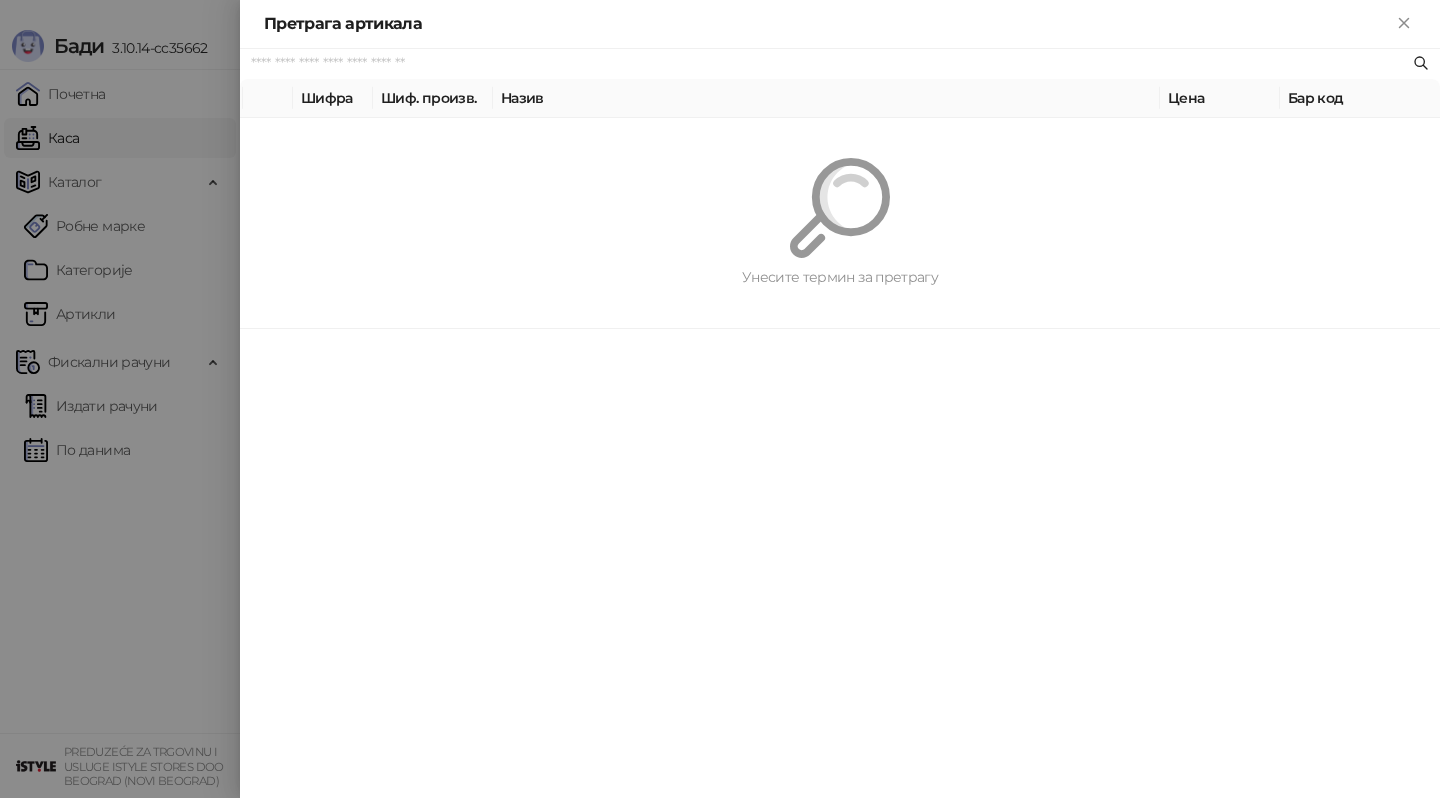 paste on "*********" 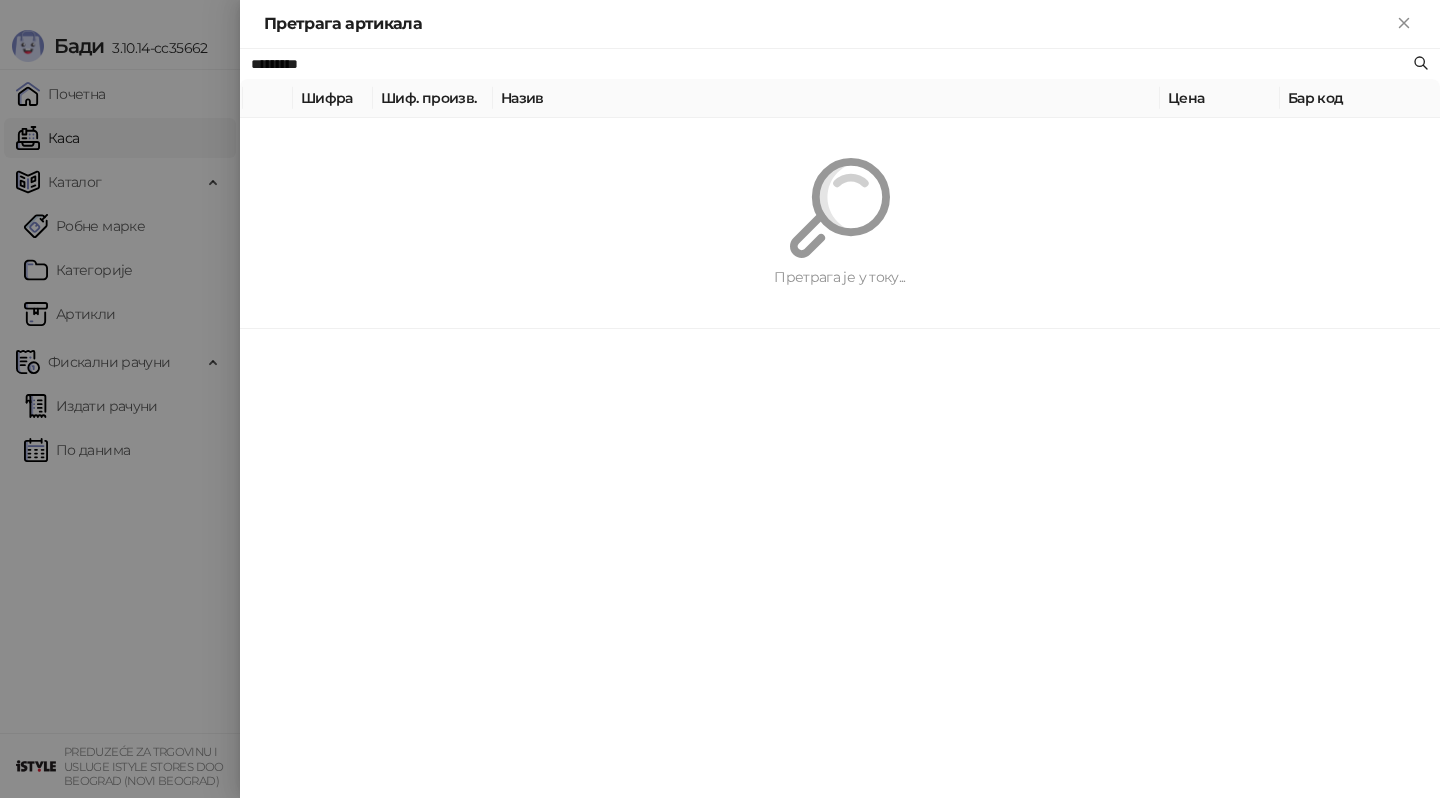 type on "*********" 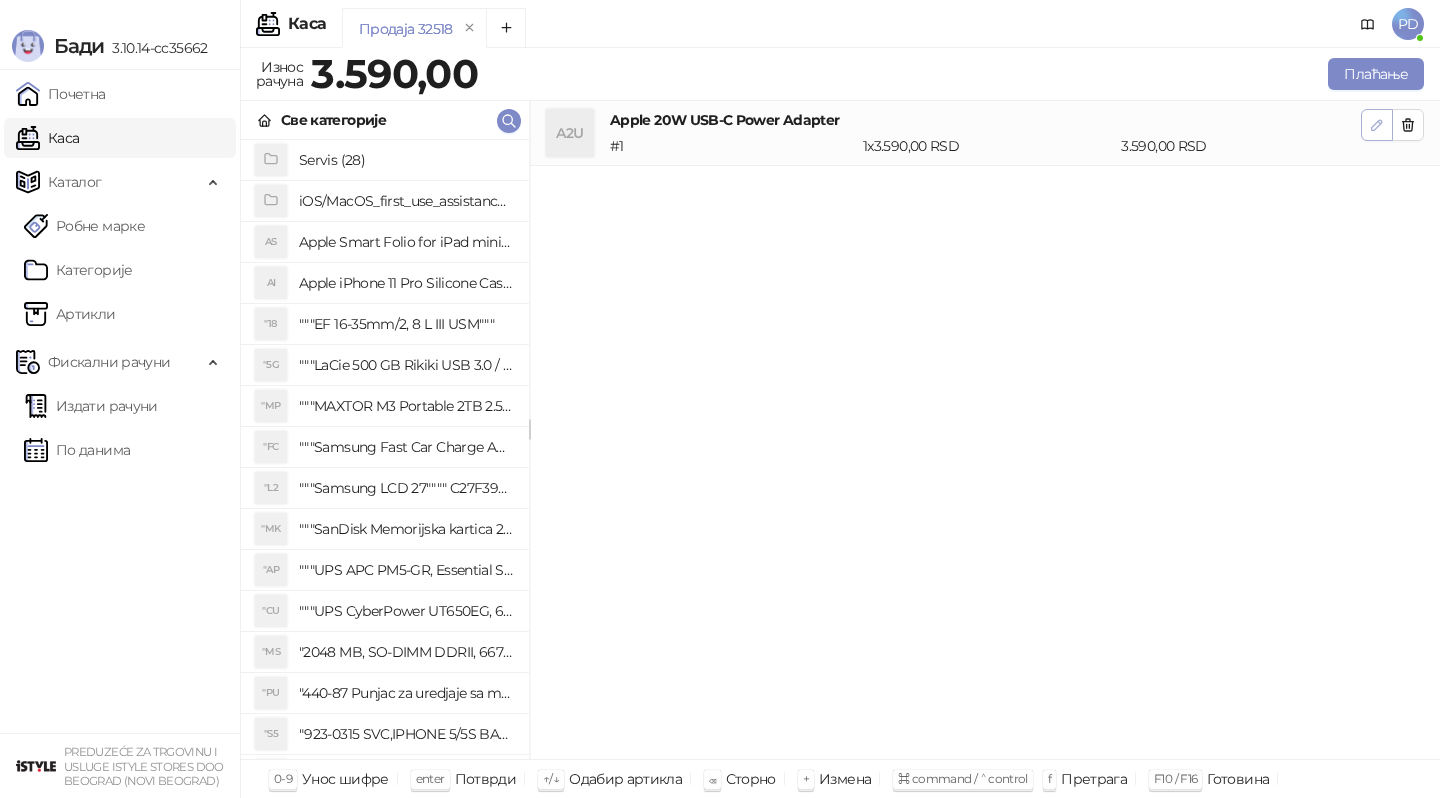 click 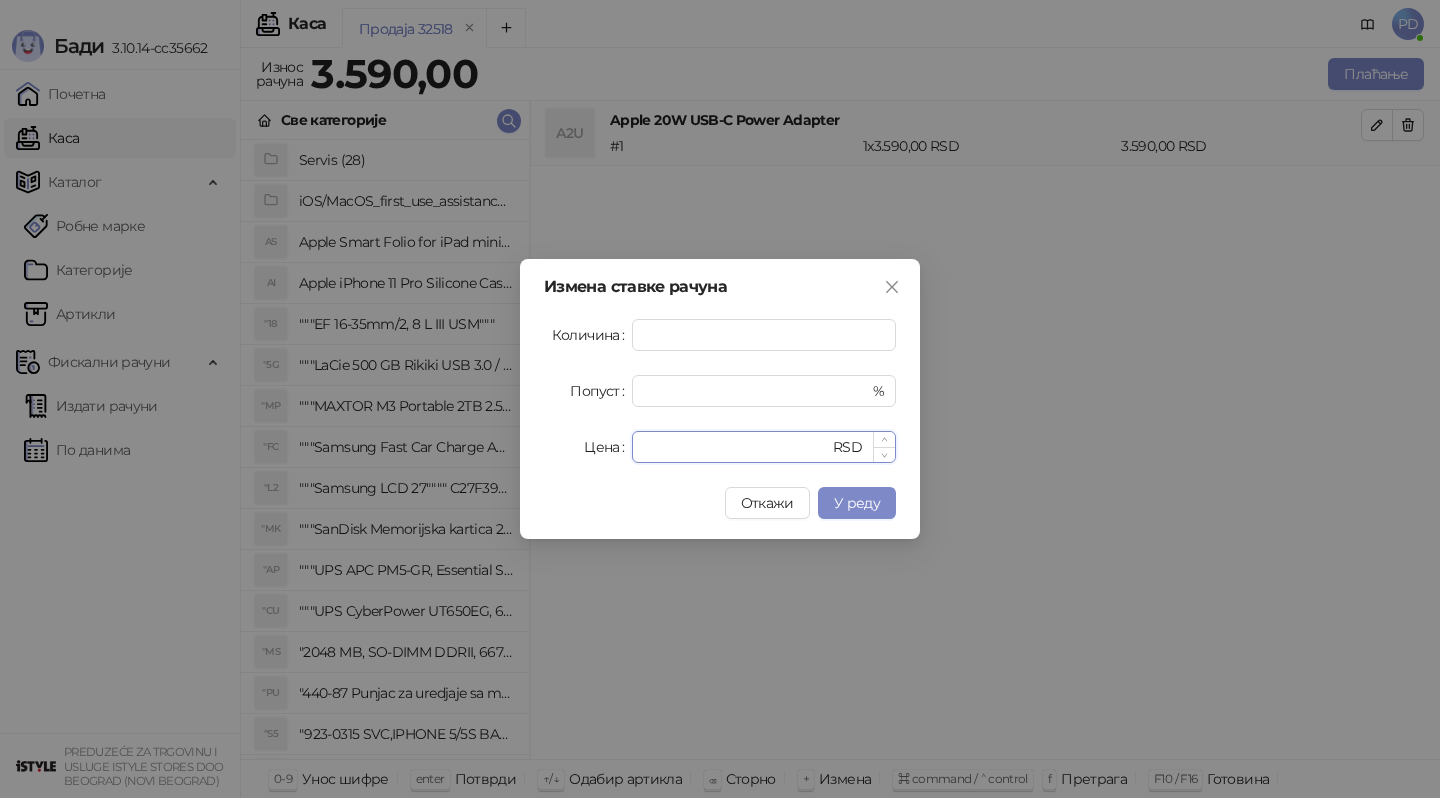 click on "****" at bounding box center (736, 447) 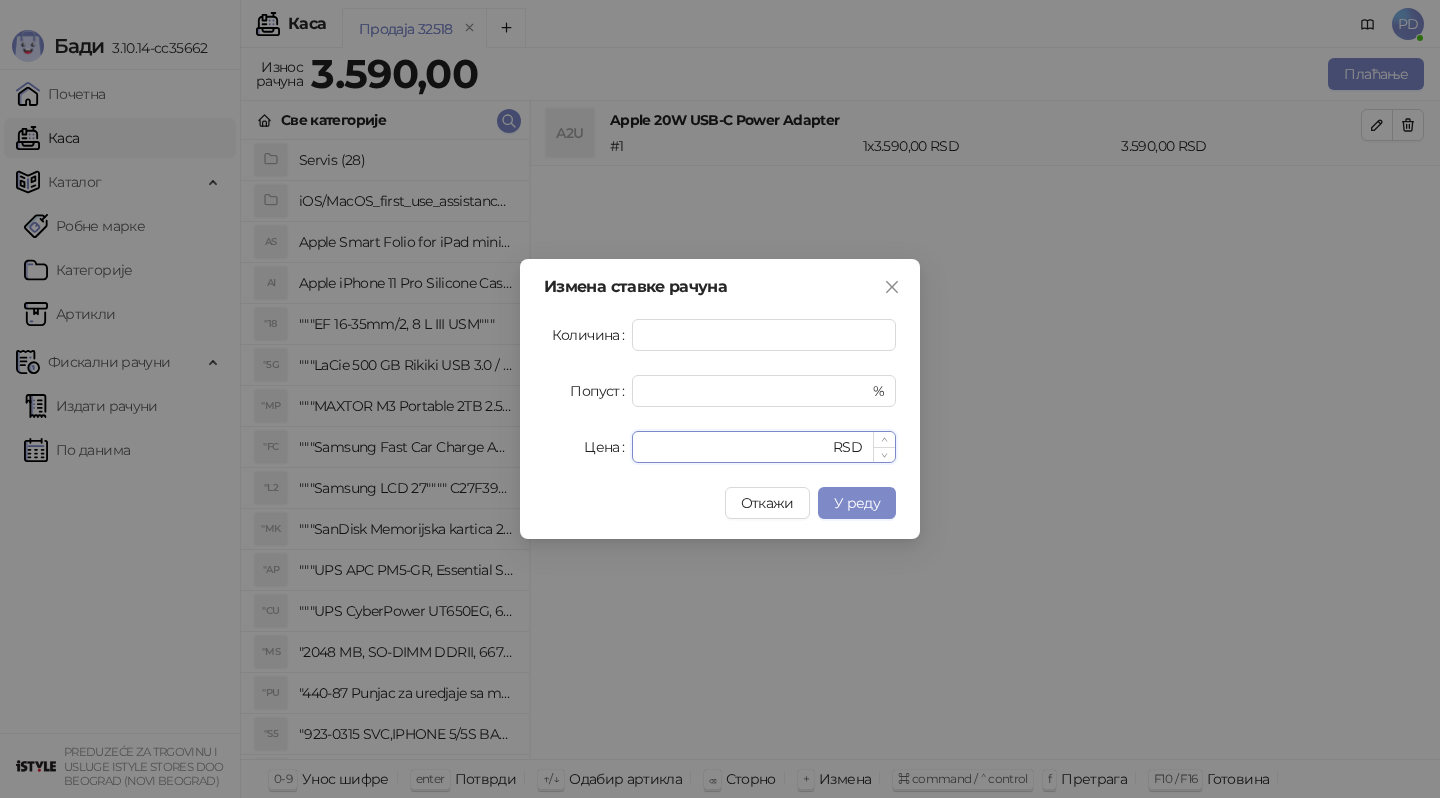 type on "****" 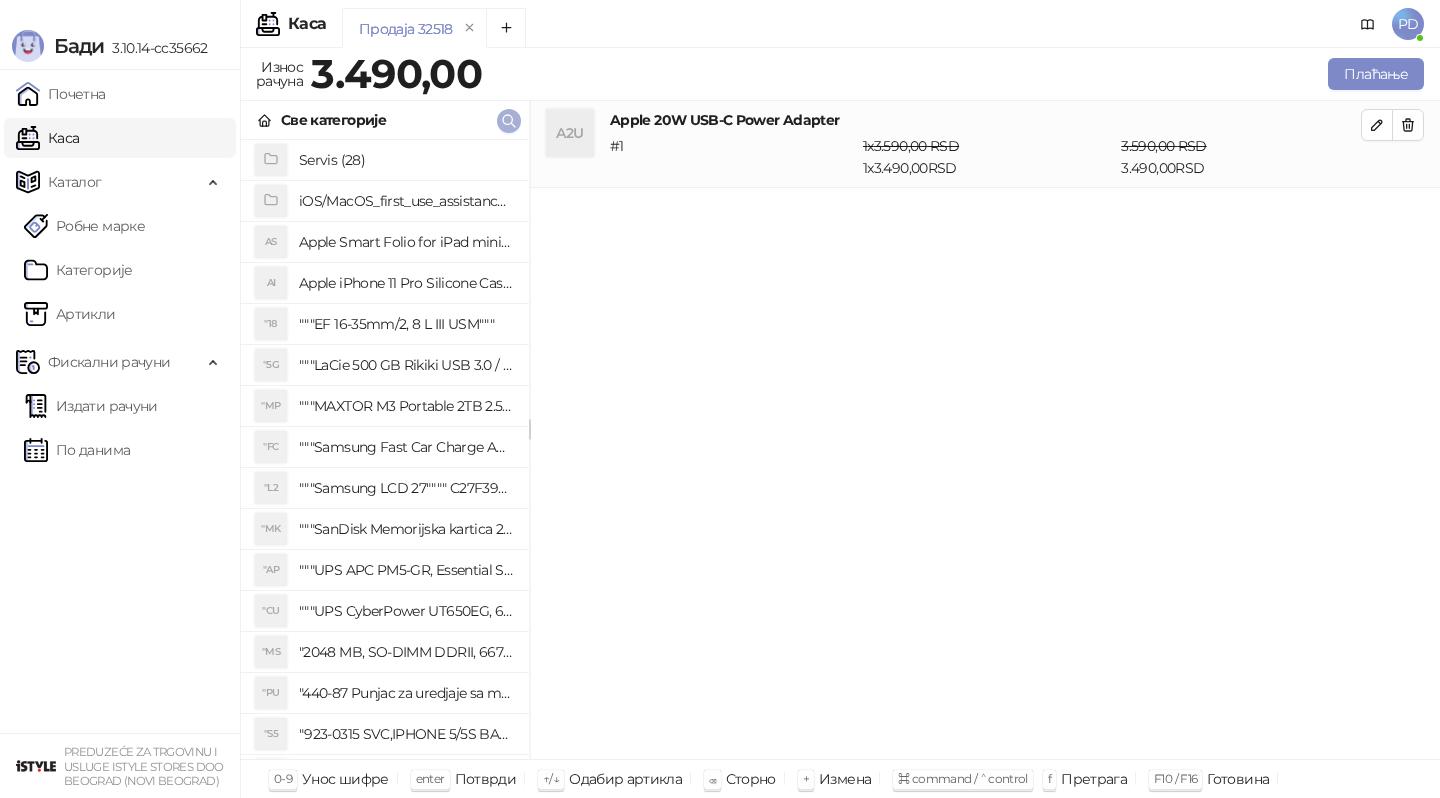 click 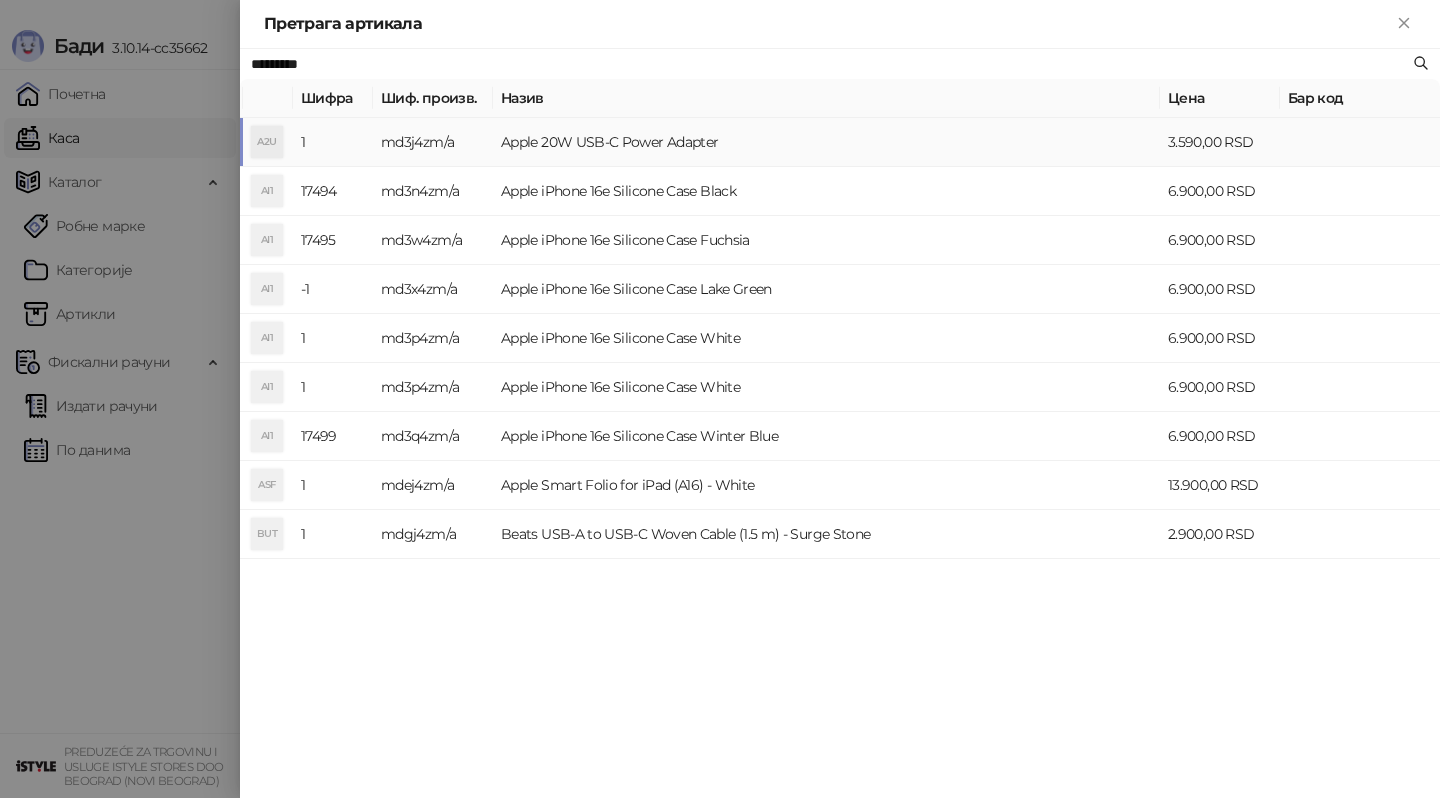 paste on "**********" 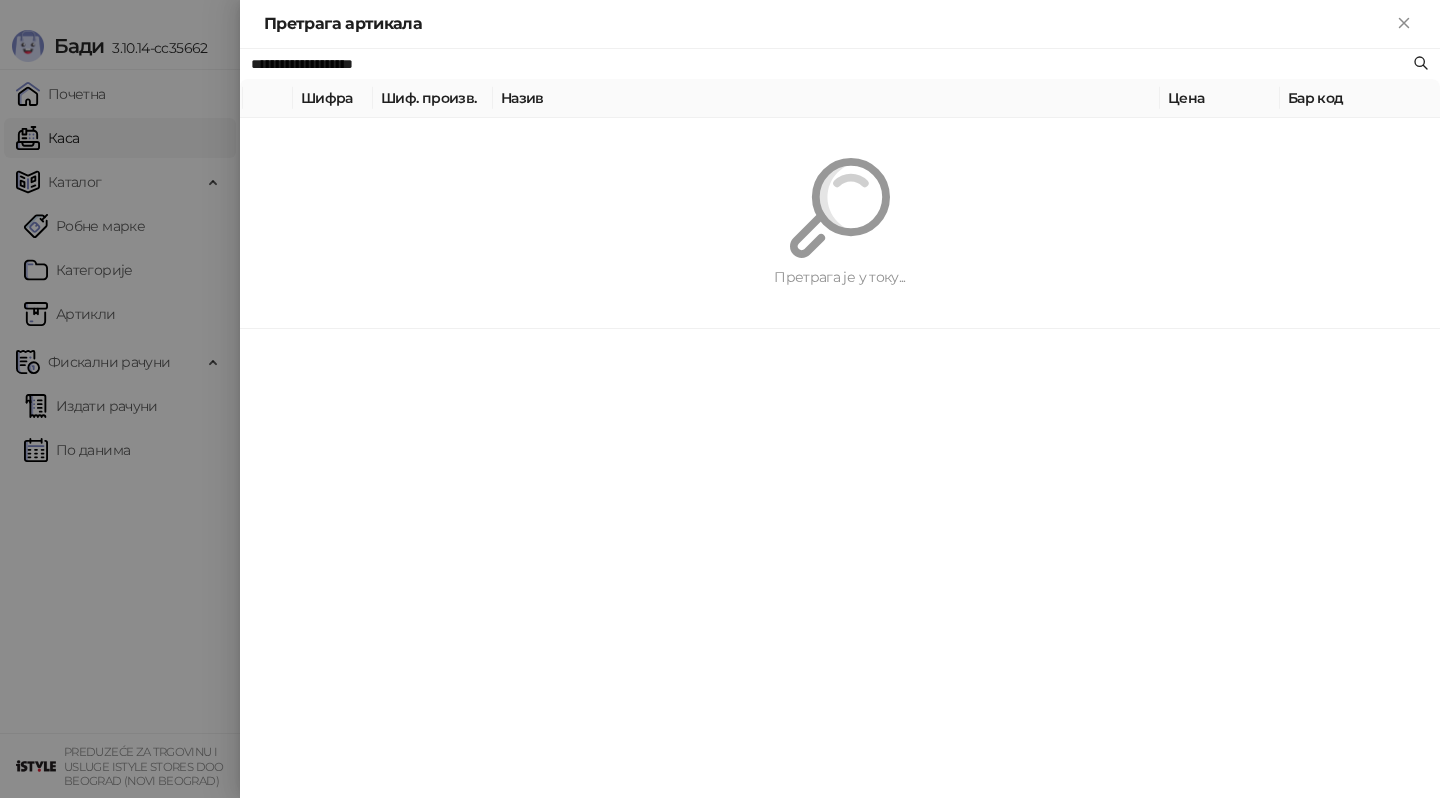 type on "**********" 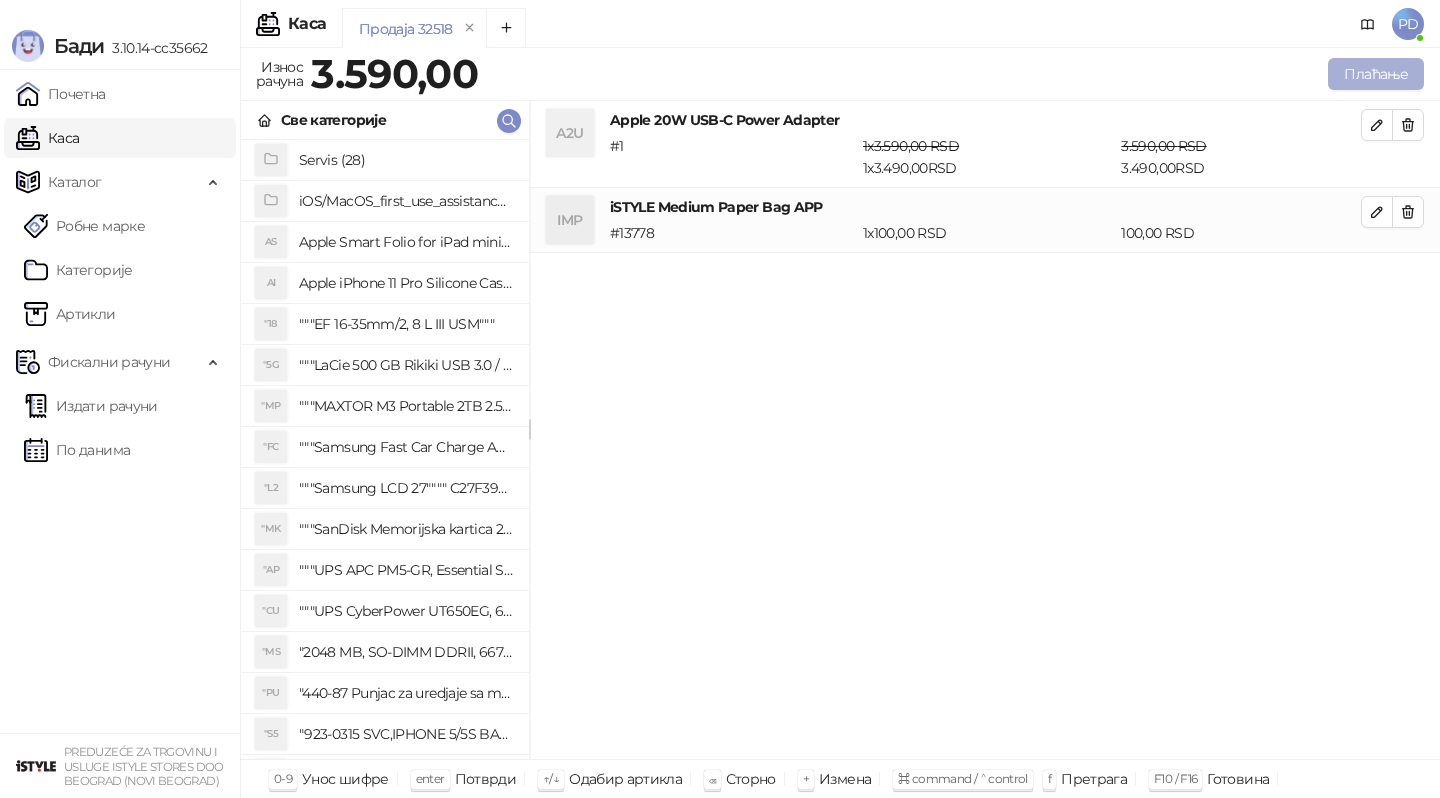 click on "Плаћање" at bounding box center [1376, 74] 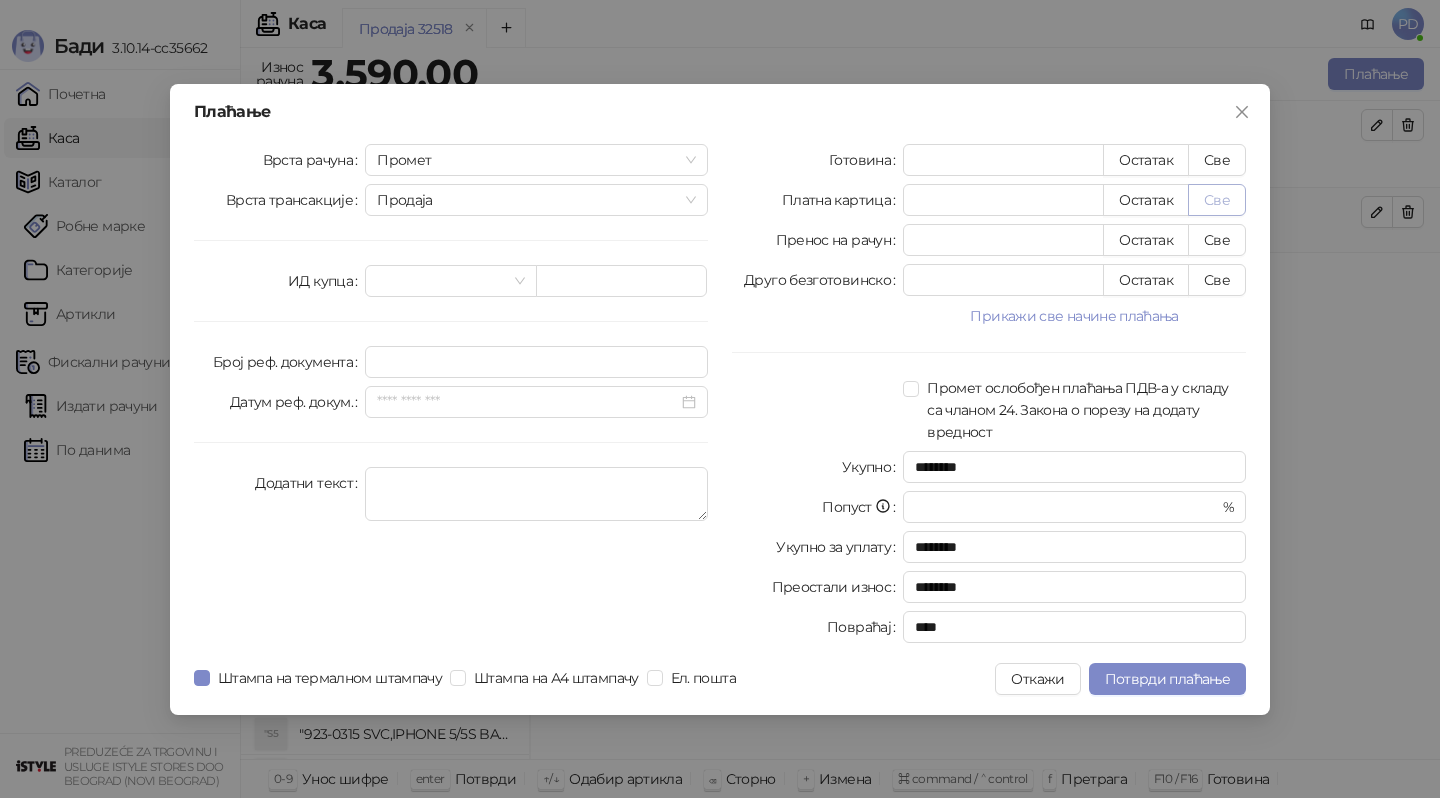 click on "Све" at bounding box center [1217, 200] 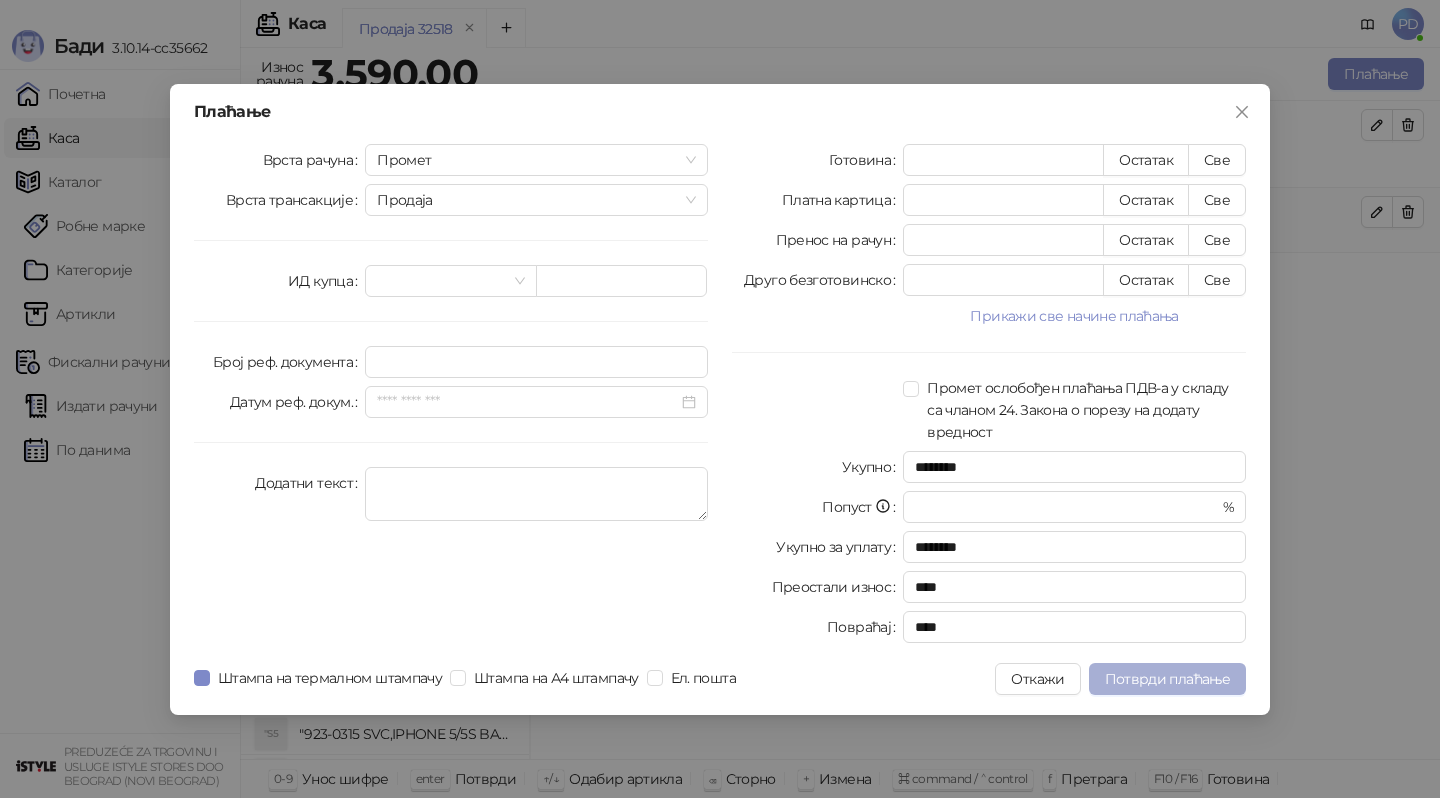 click on "Потврди плаћање" at bounding box center (1167, 679) 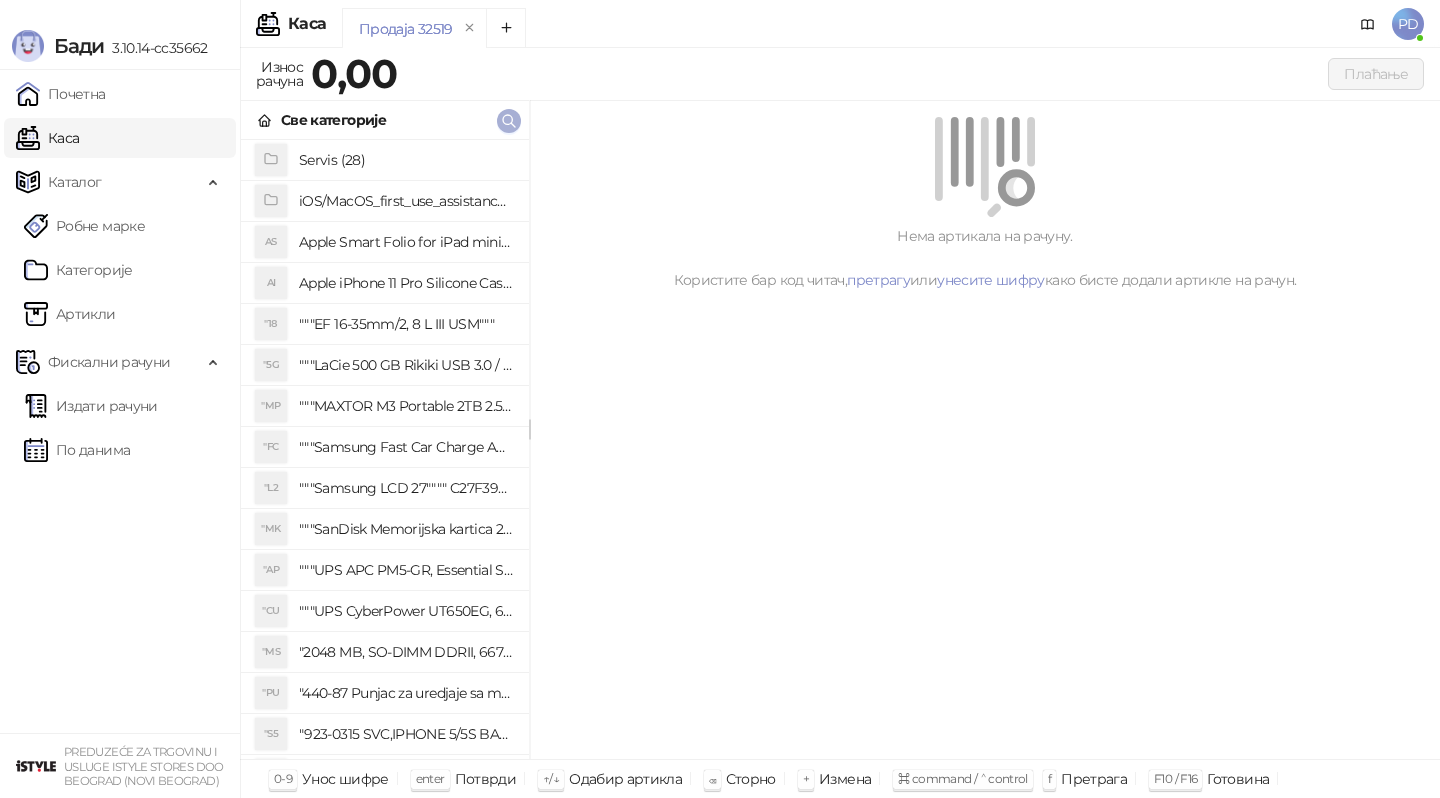 click 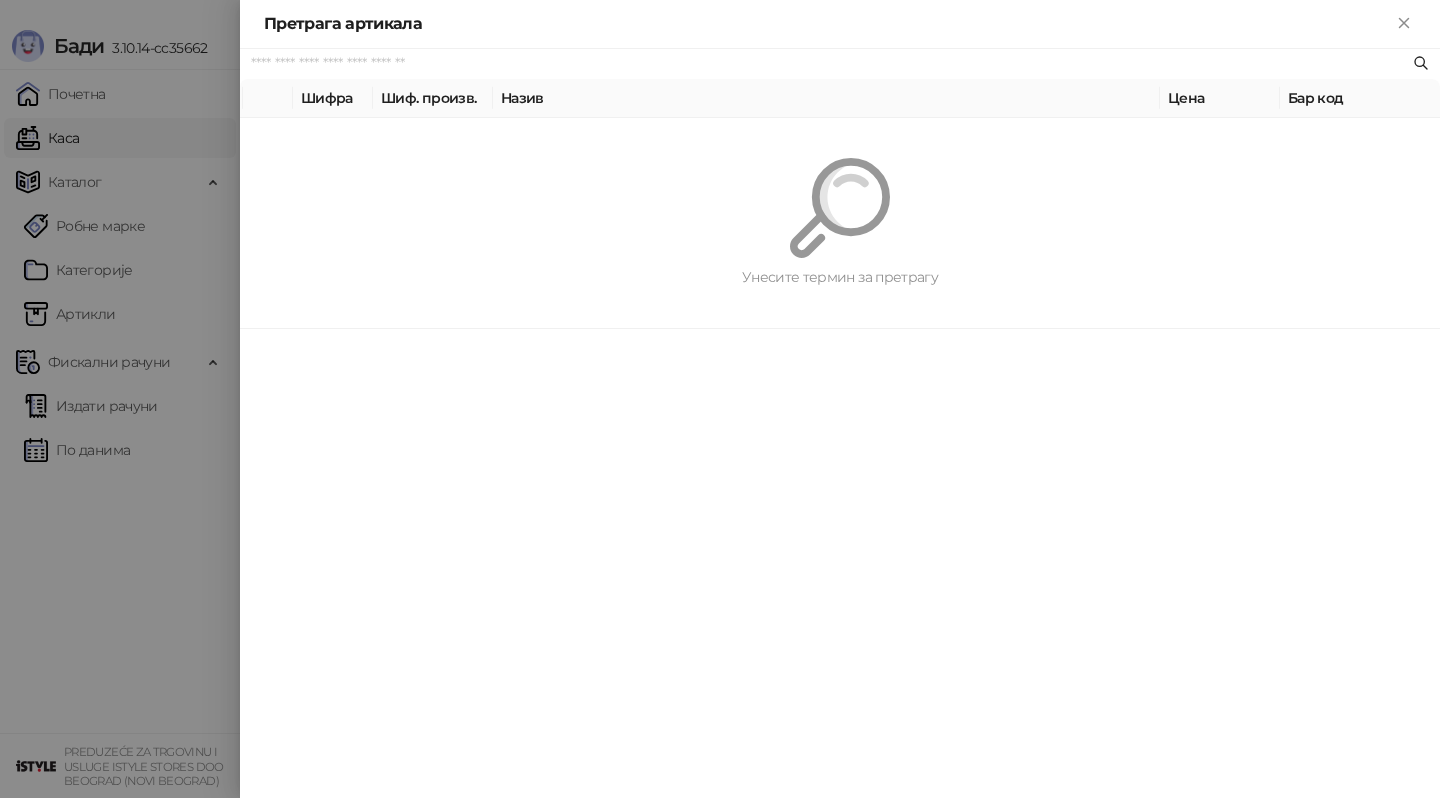 paste on "*********" 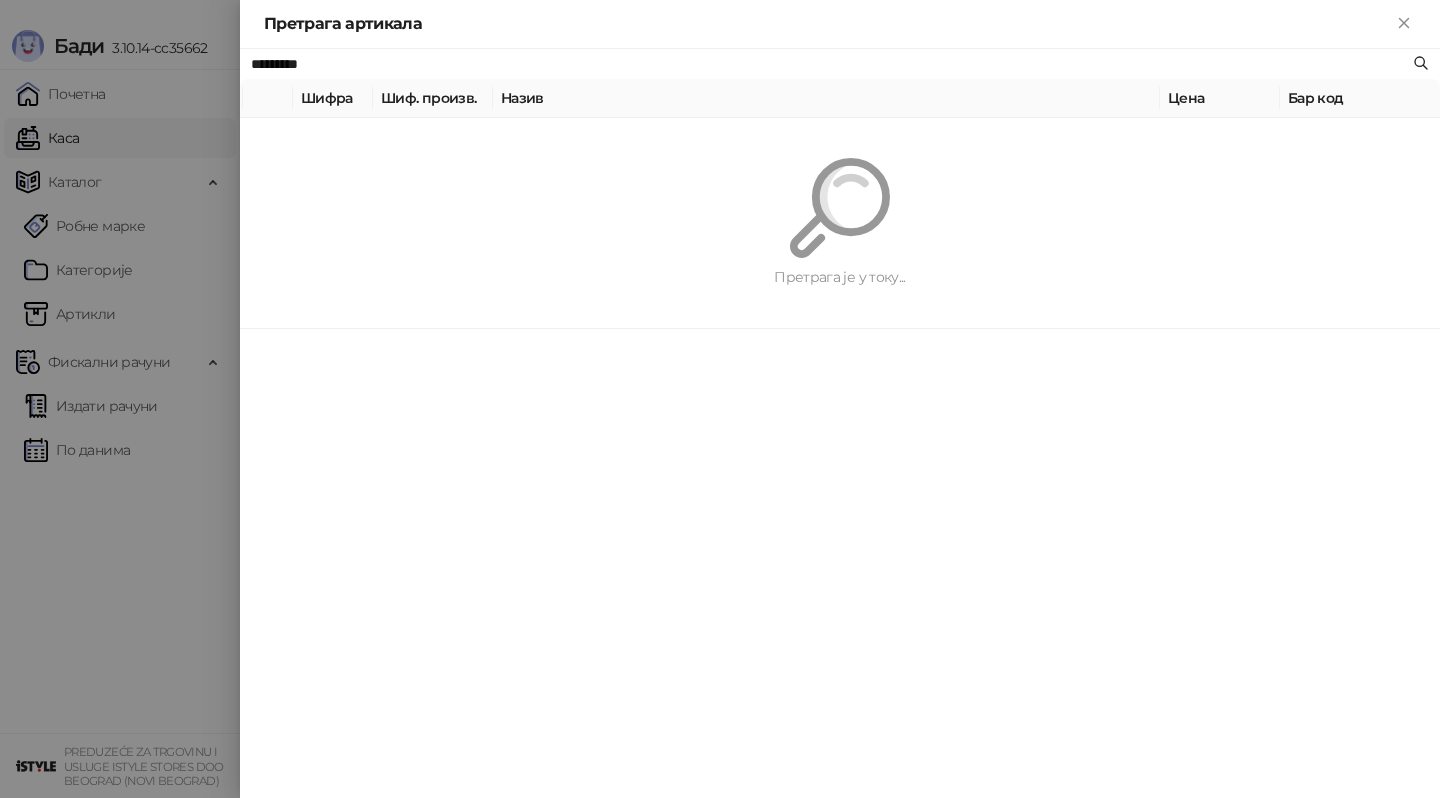 type on "*********" 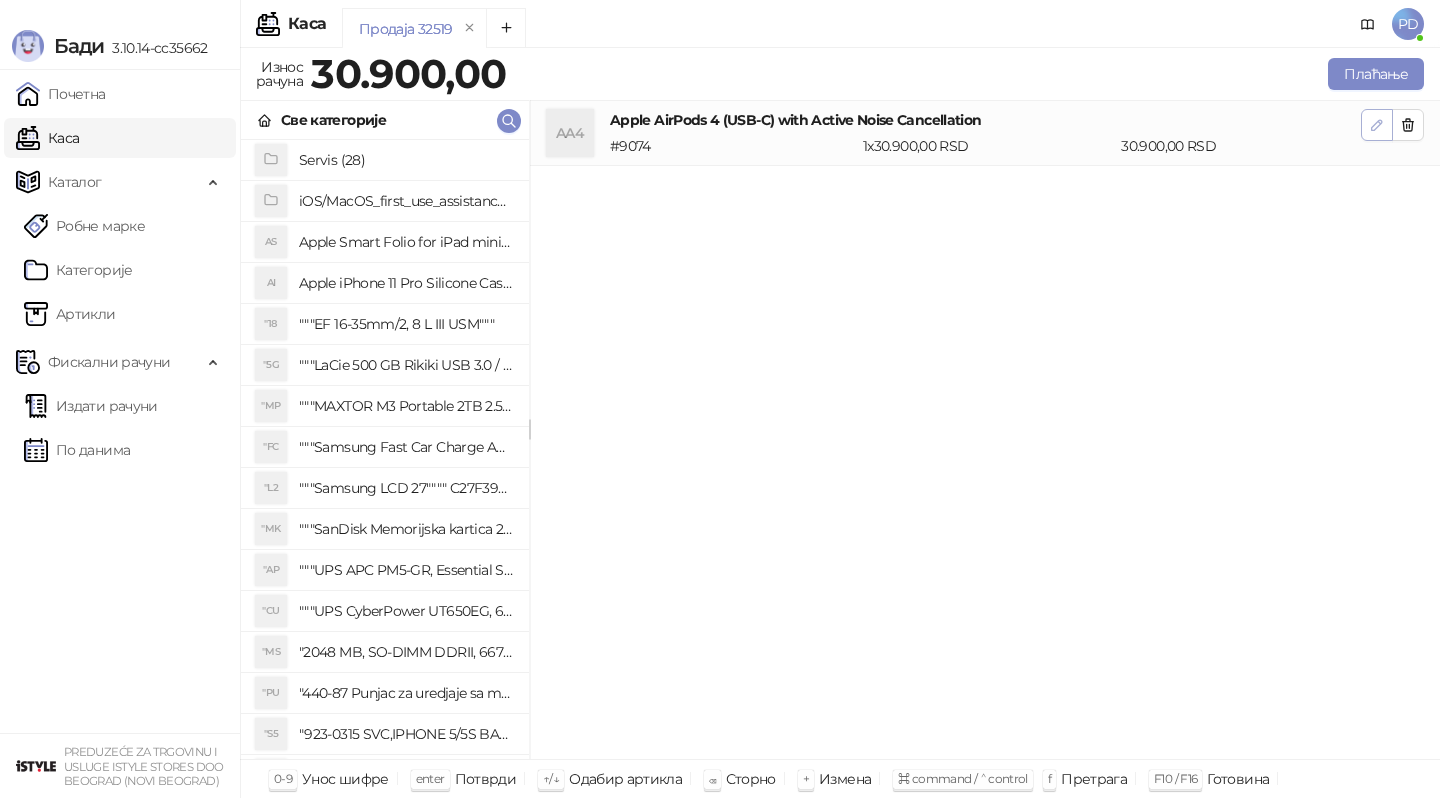 click at bounding box center [1377, 125] 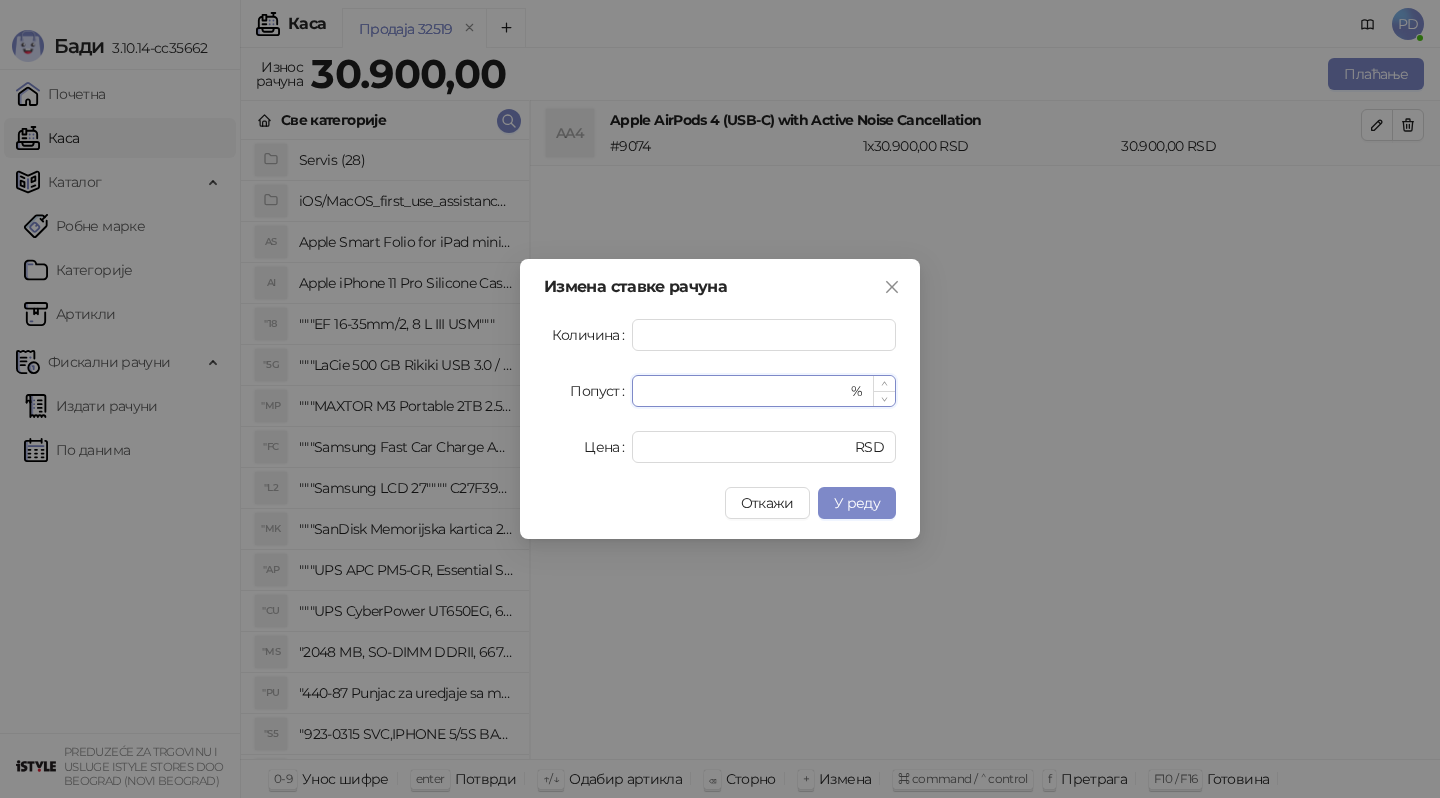click on "*" at bounding box center [745, 391] 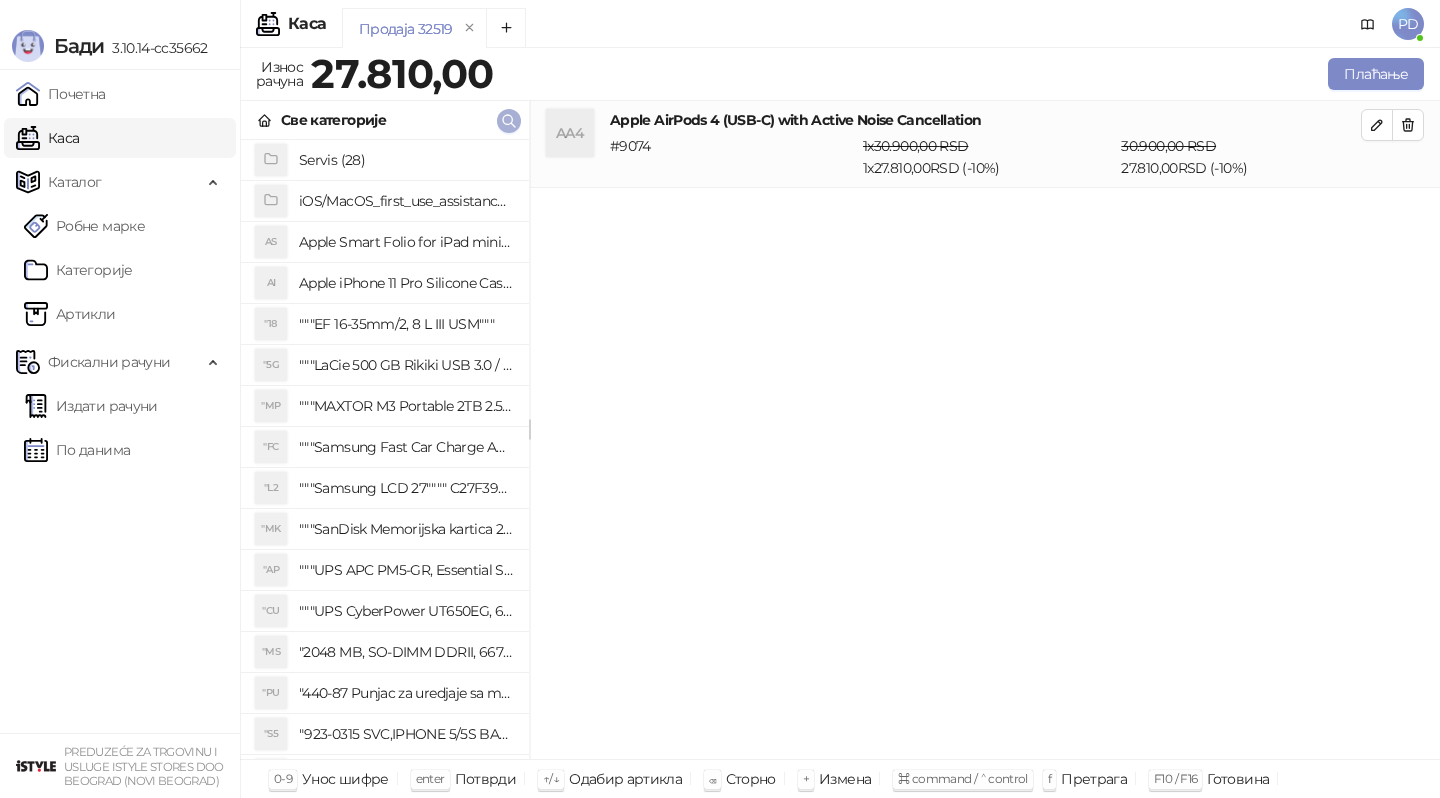 click 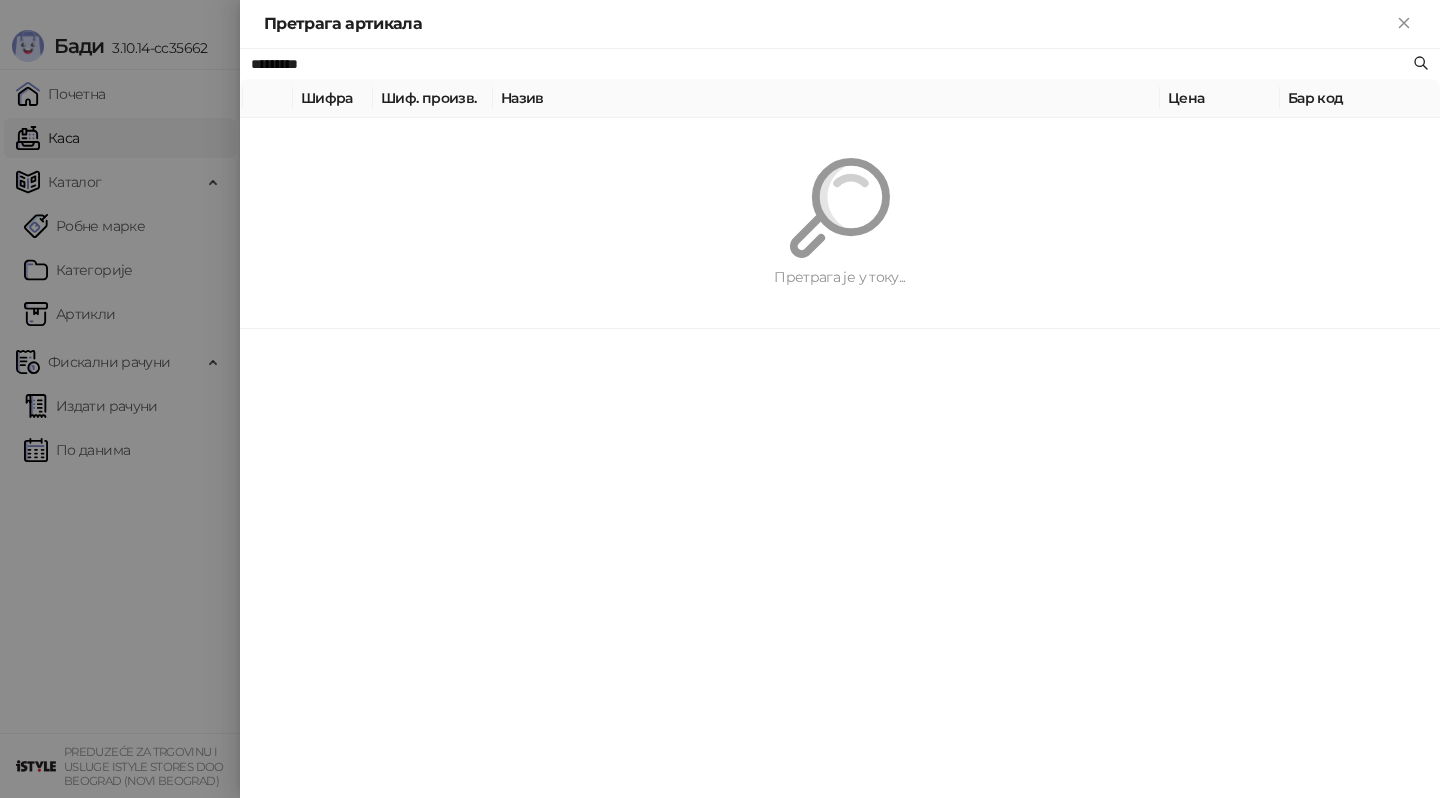 paste on "**********" 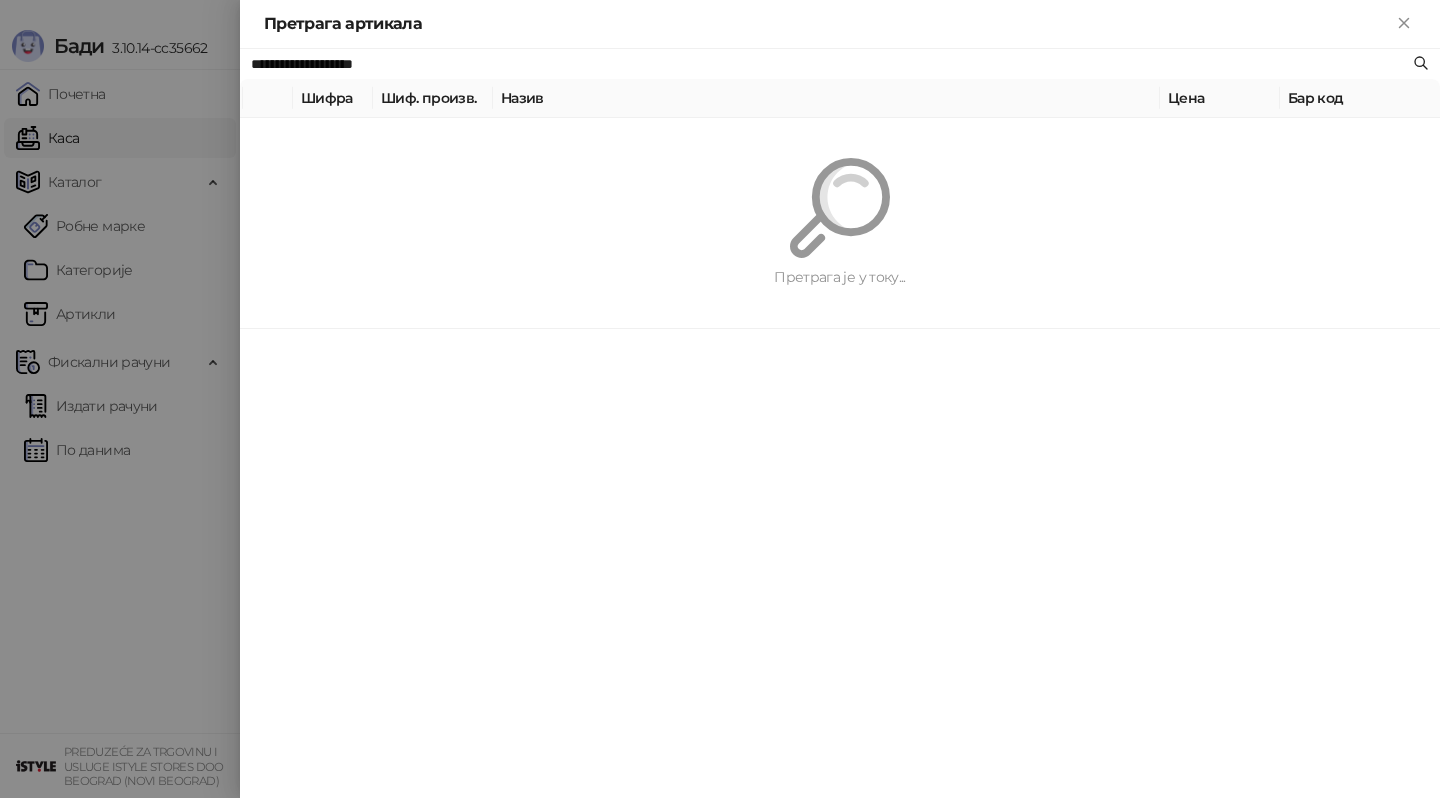 type on "**********" 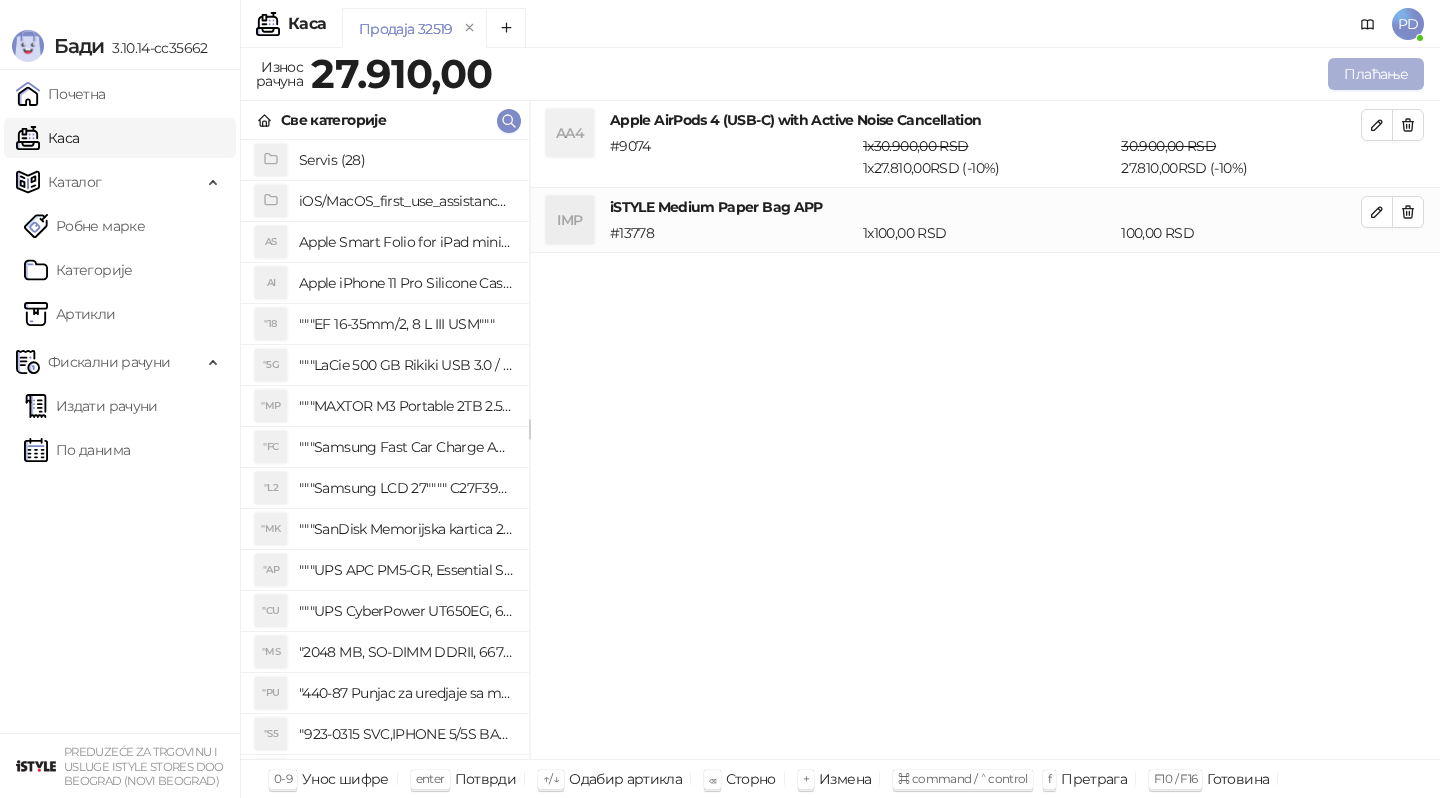 click on "Плаћање" at bounding box center [1376, 74] 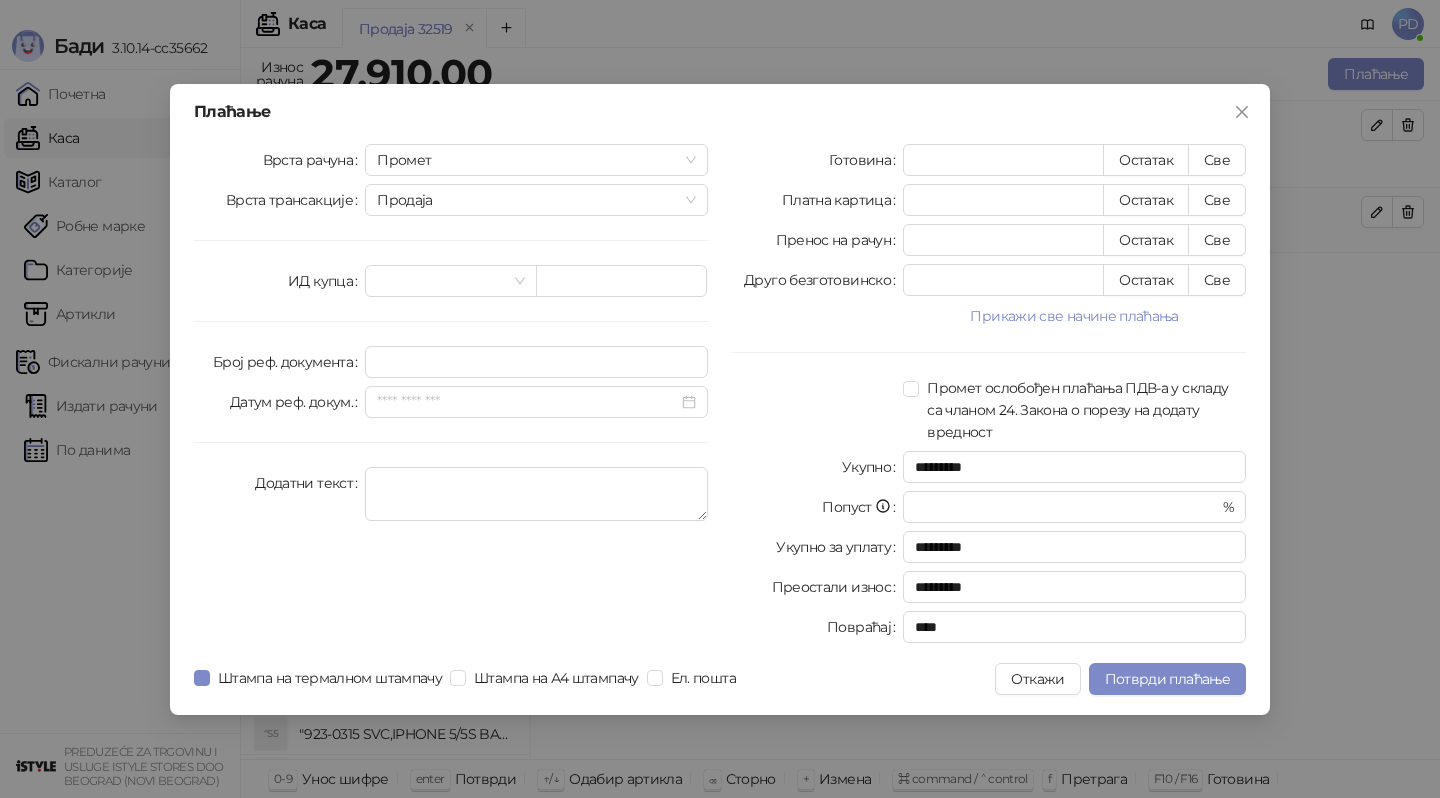 click on "Врста рачуна Промет Врста трансакције Продаја ИД купца Број реф. документа Датум реф. докум. Додатни текст" at bounding box center [451, 397] 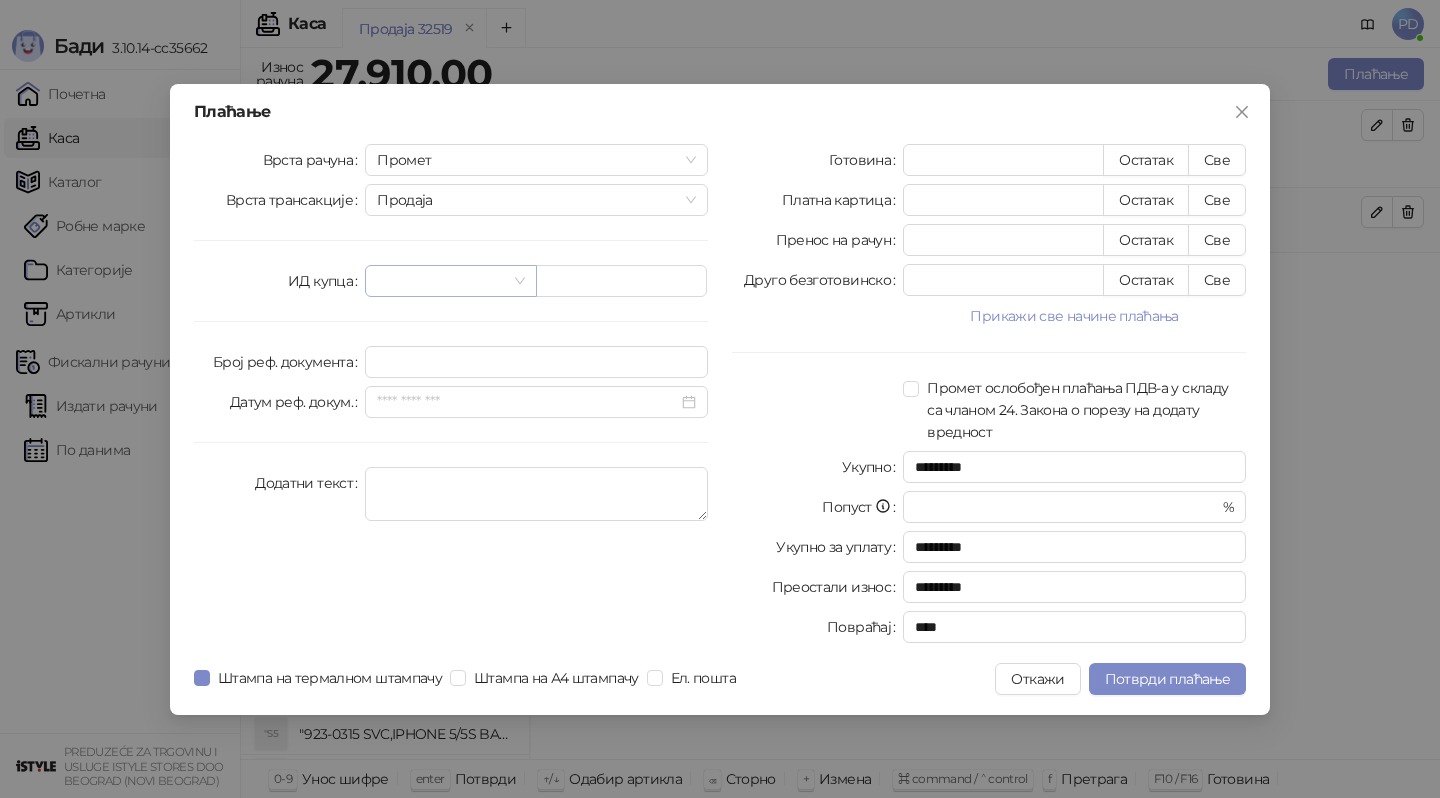 click at bounding box center [441, 281] 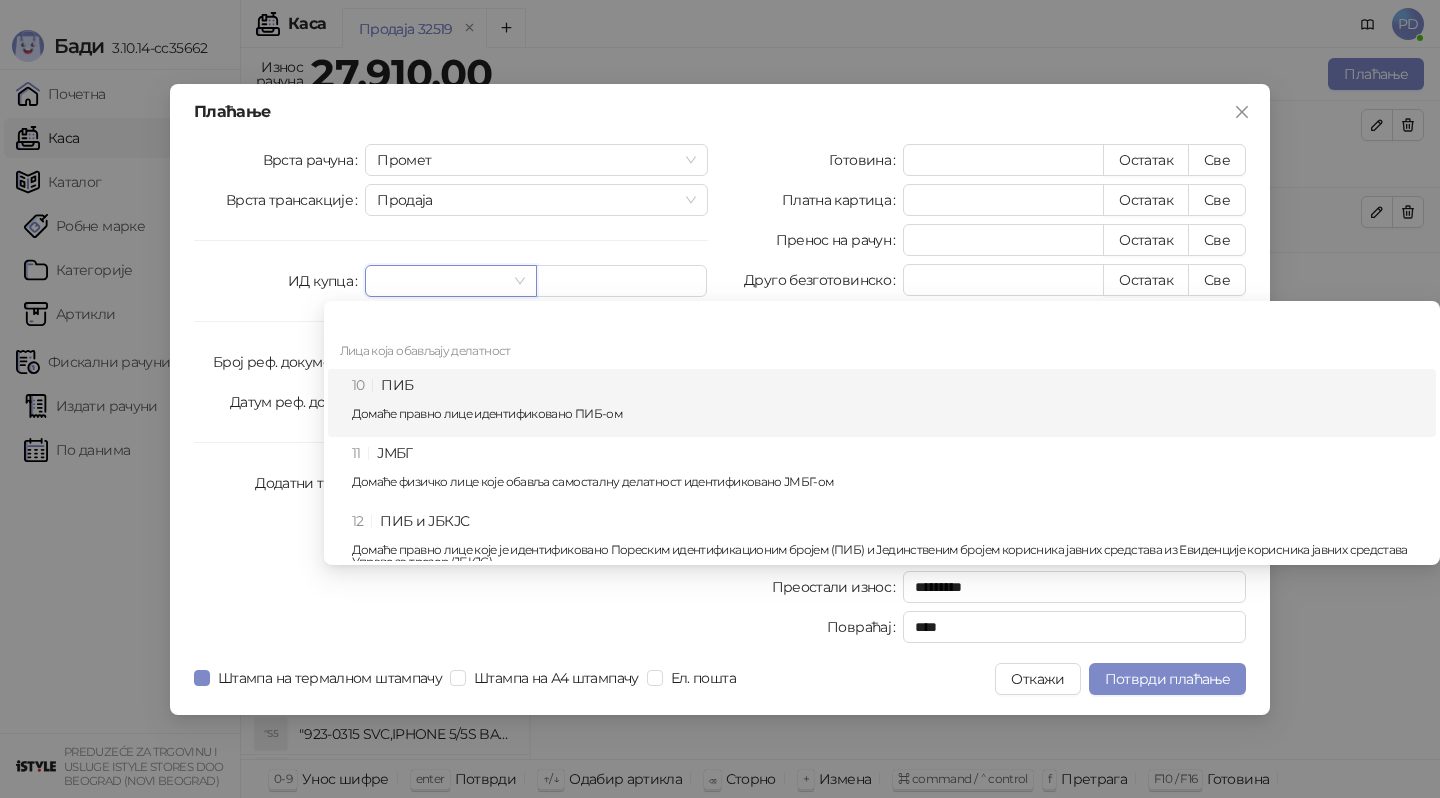 click on "10 ПИБ Домаће правно лице идентификовано ПИБ-ом" at bounding box center (882, 403) 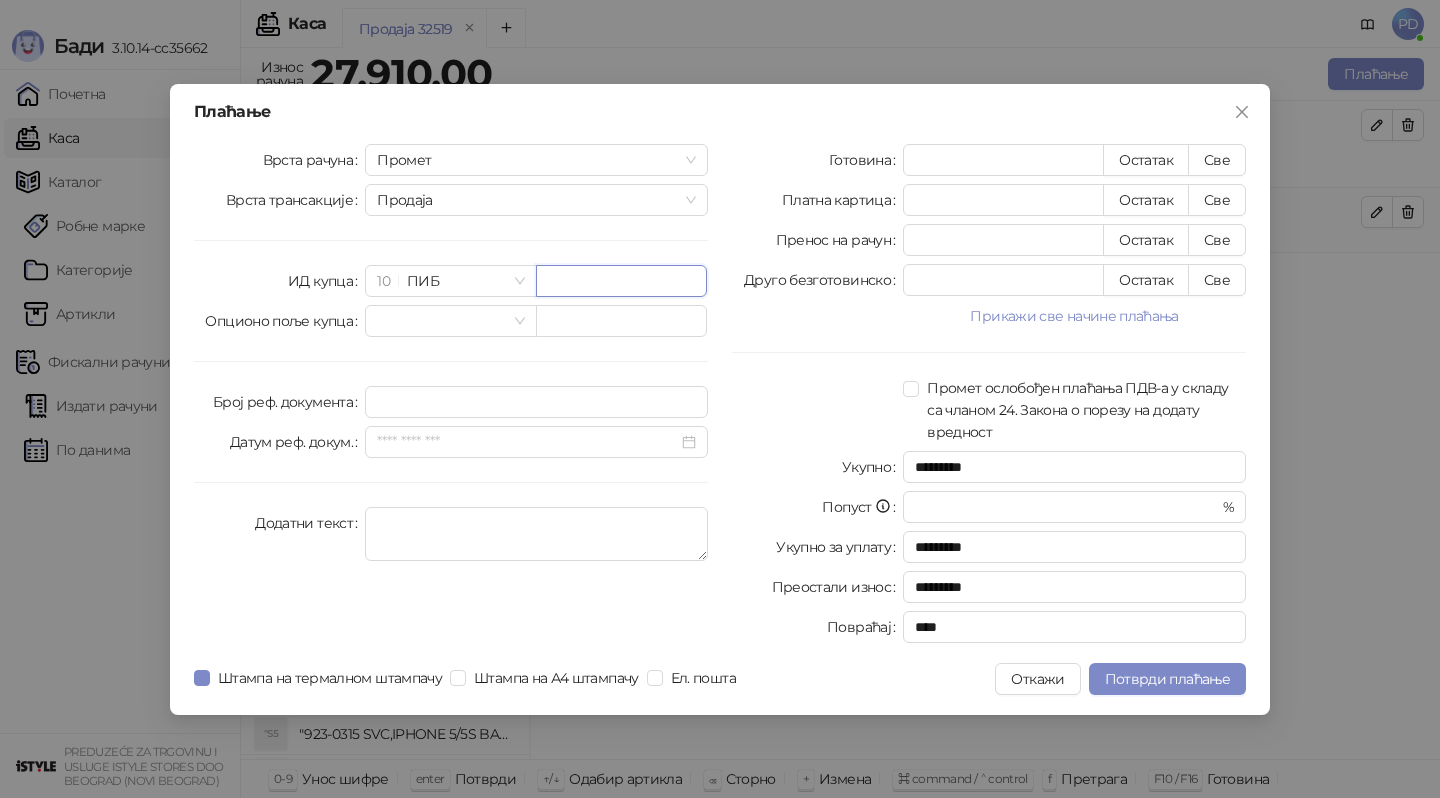 paste on "*********" 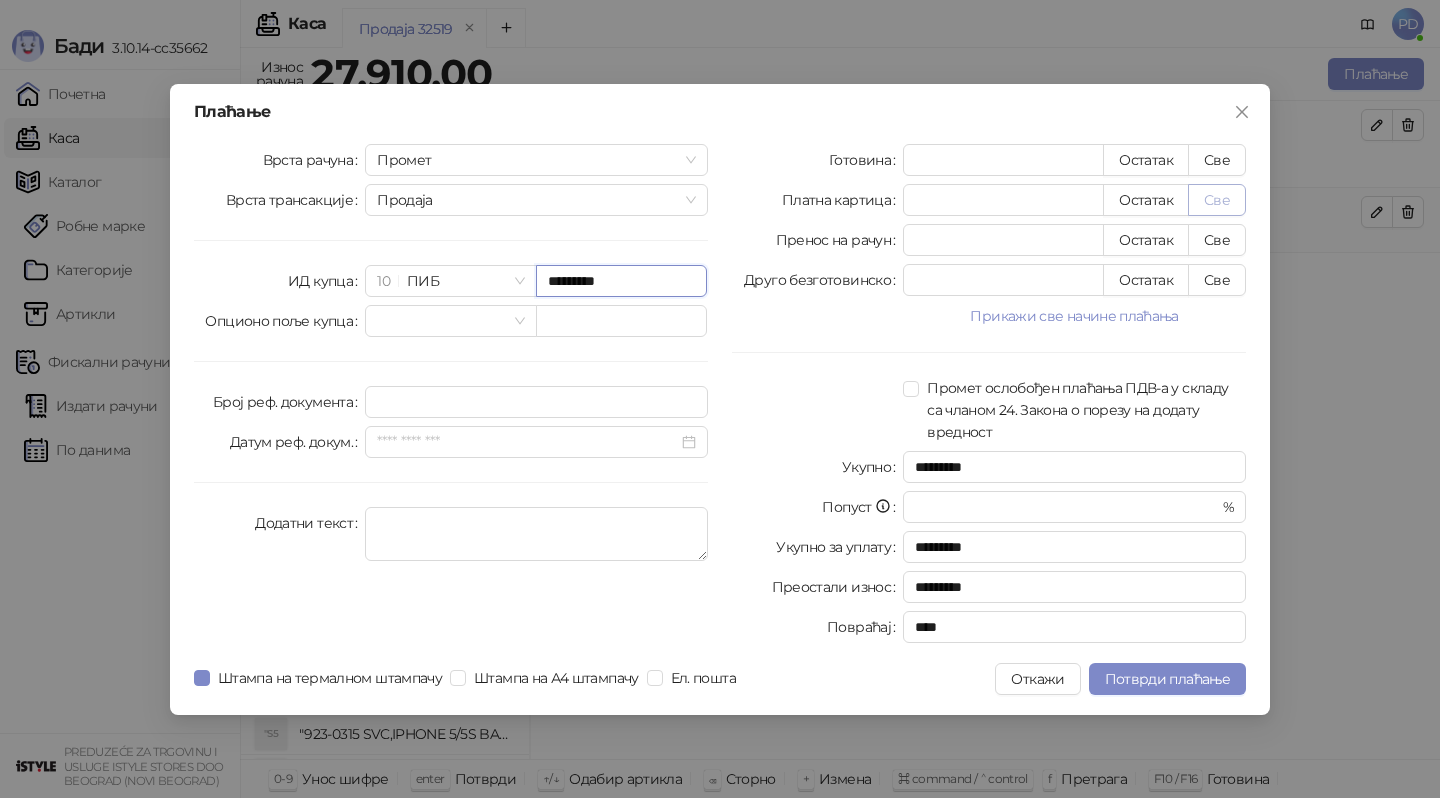 type on "*********" 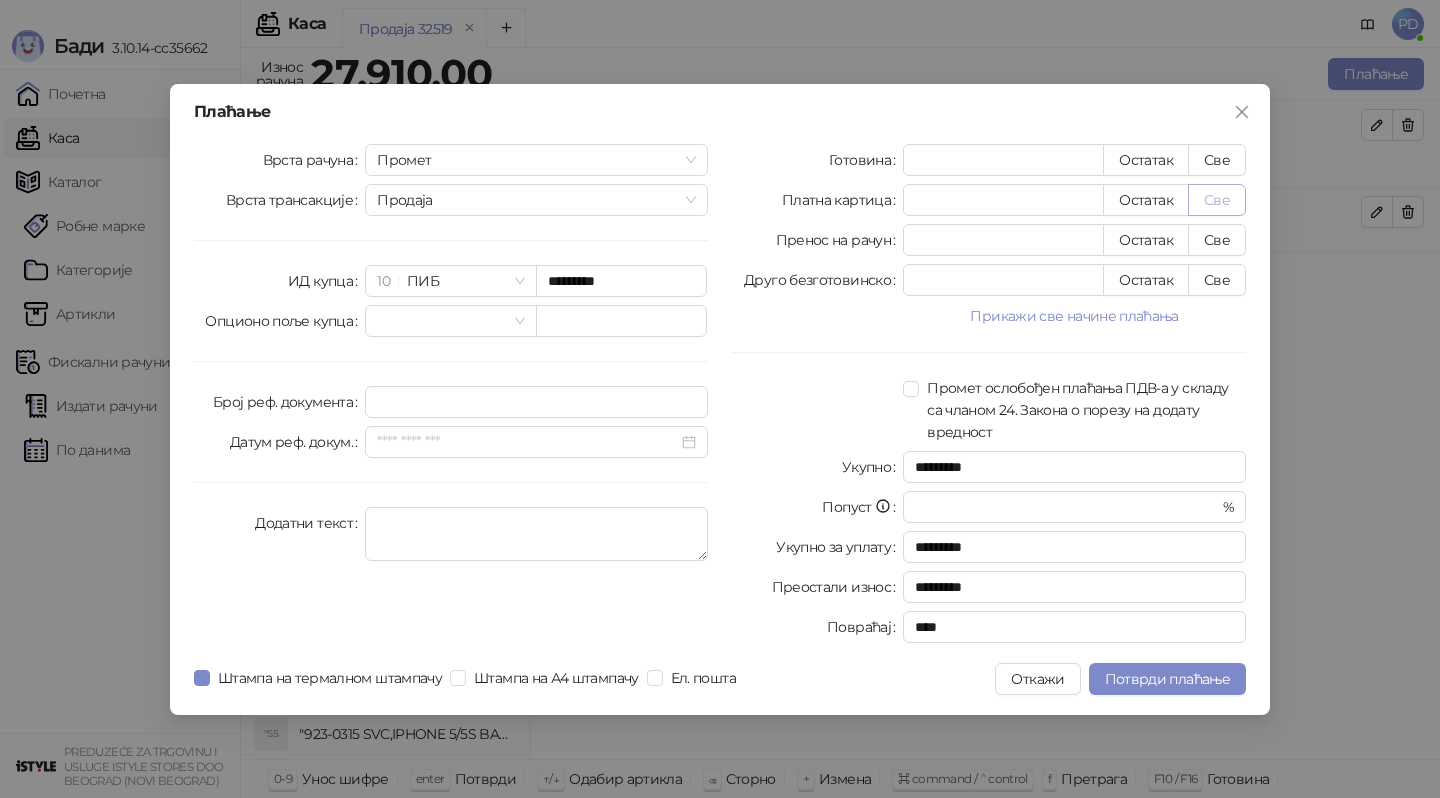 click on "Све" at bounding box center (1217, 200) 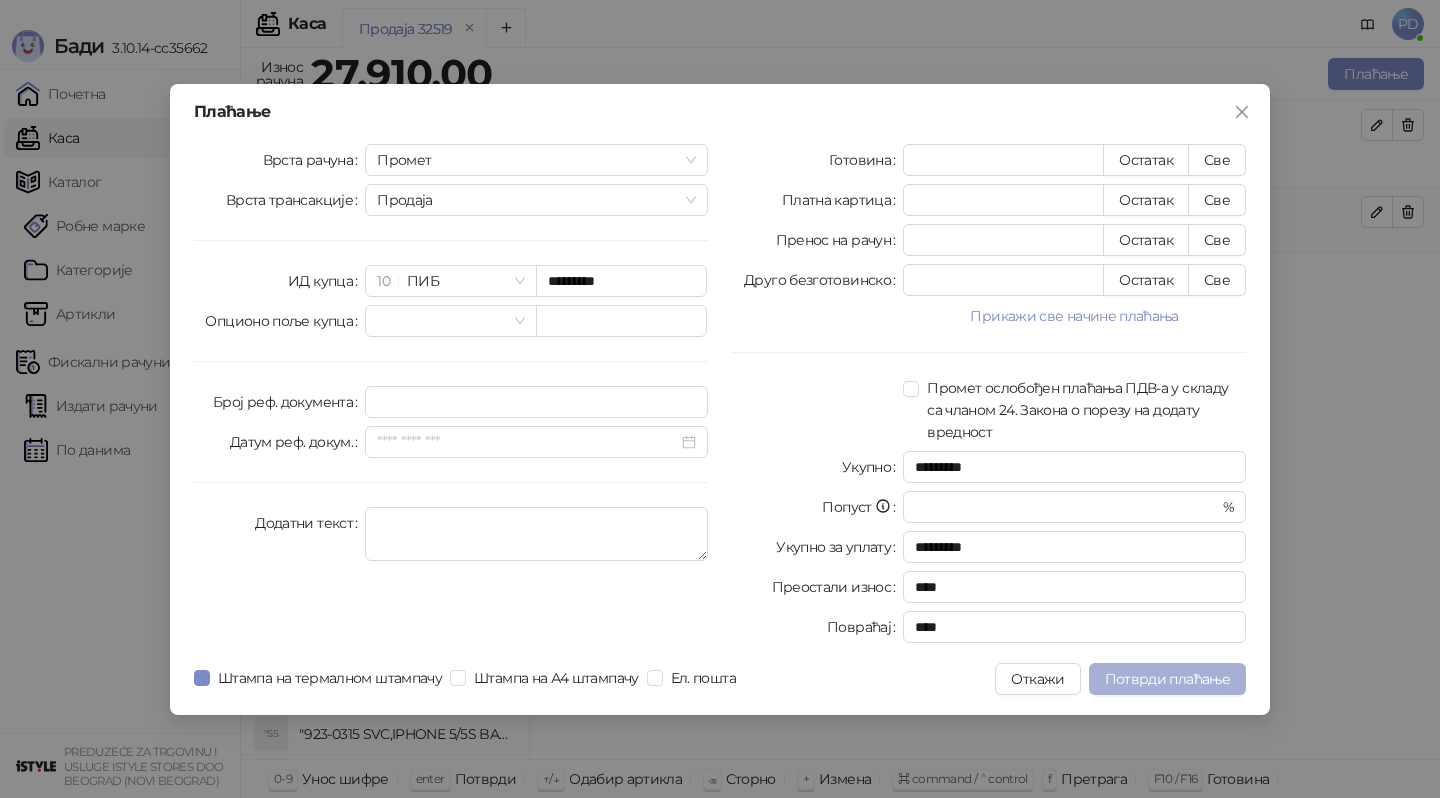 click on "Потврди плаћање" at bounding box center (1167, 679) 